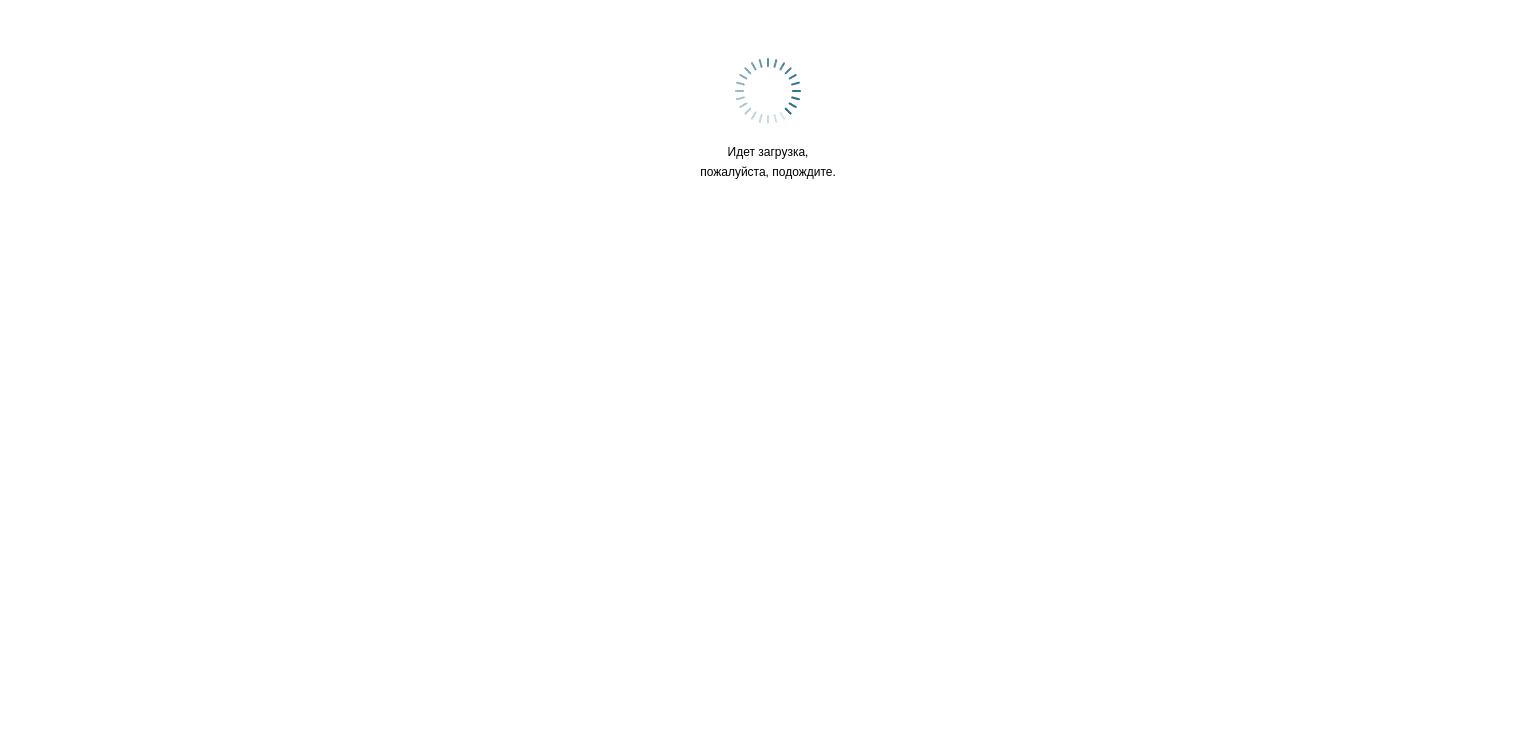 scroll, scrollTop: 0, scrollLeft: 0, axis: both 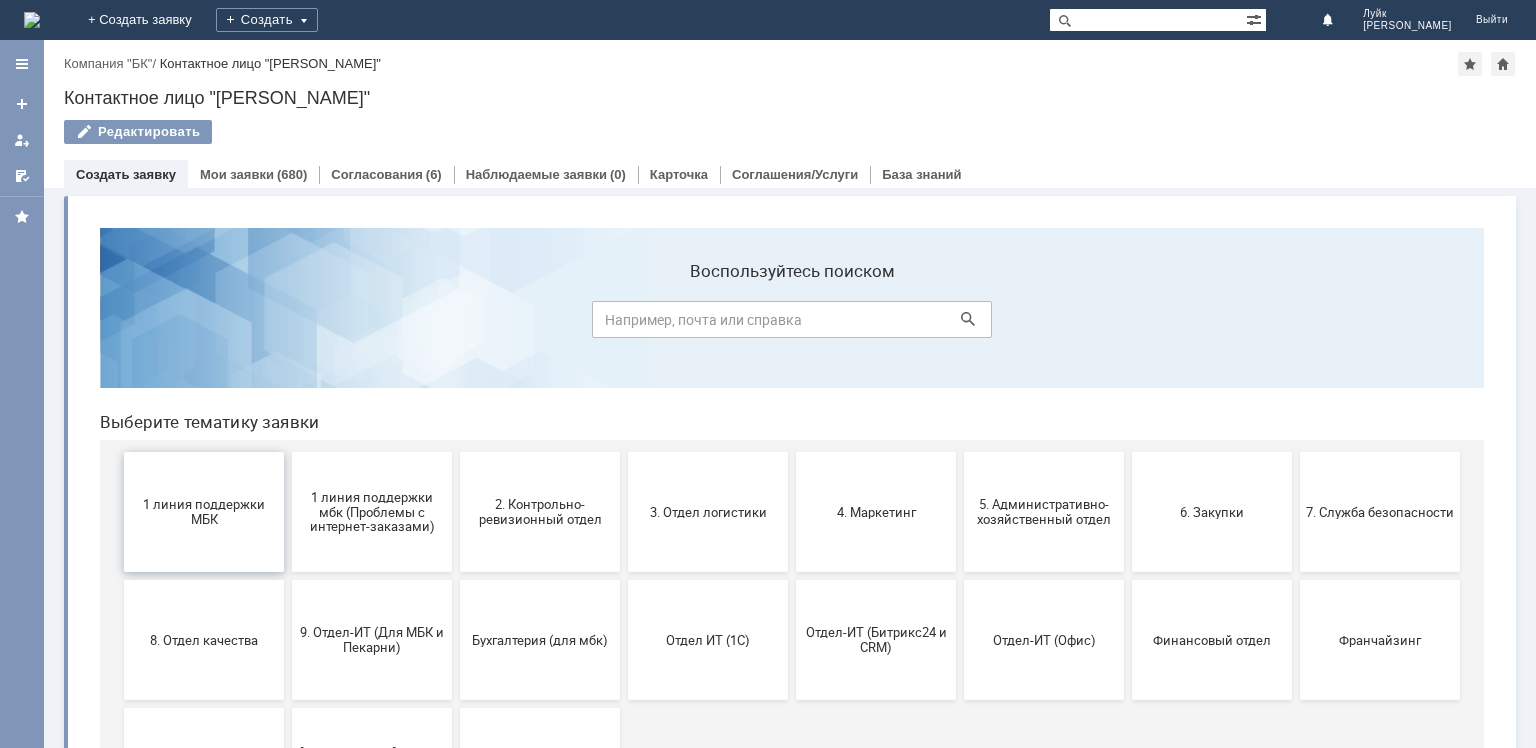 click on "1 линия поддержки МБК" at bounding box center [204, 512] 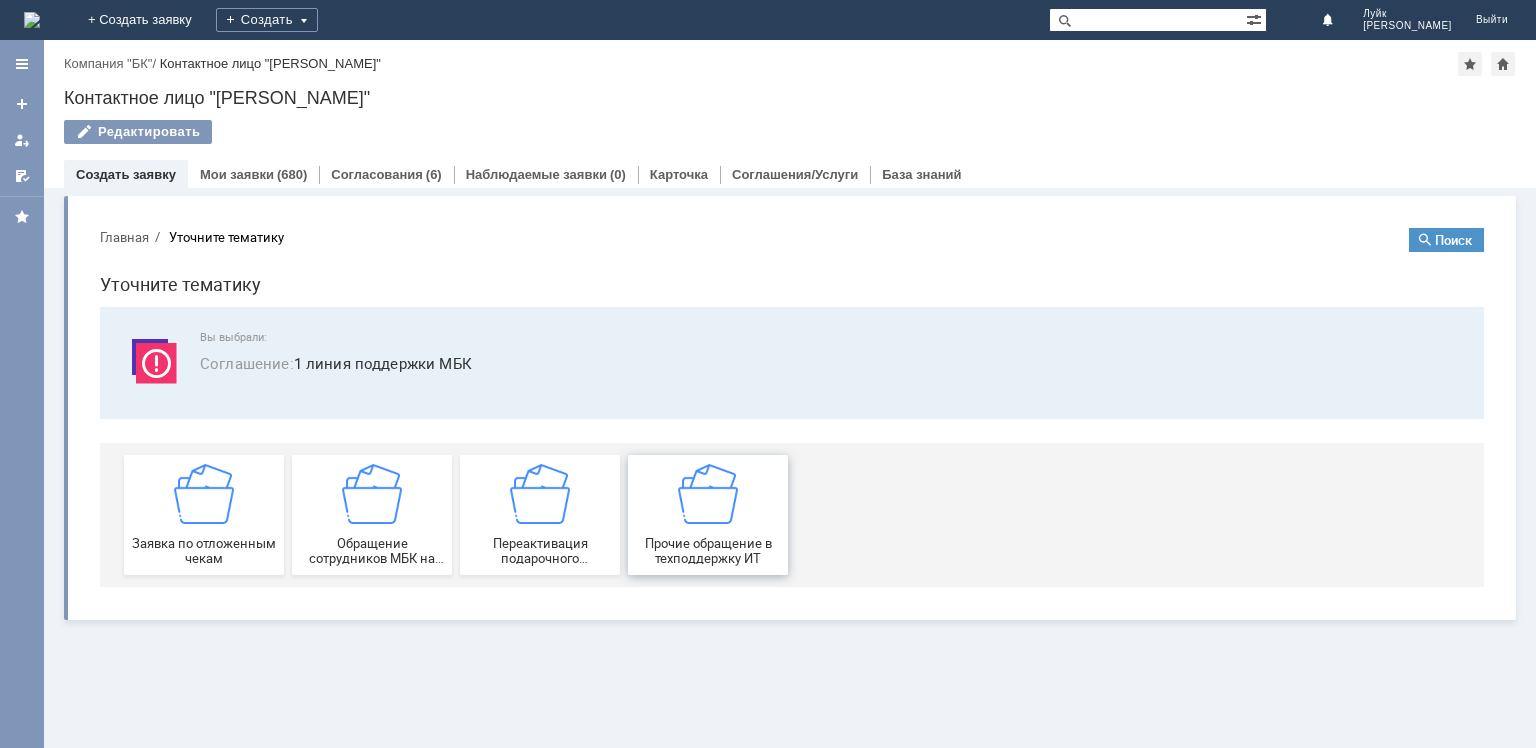 click on "Прочие обращение в техподдержку ИТ" at bounding box center (708, 515) 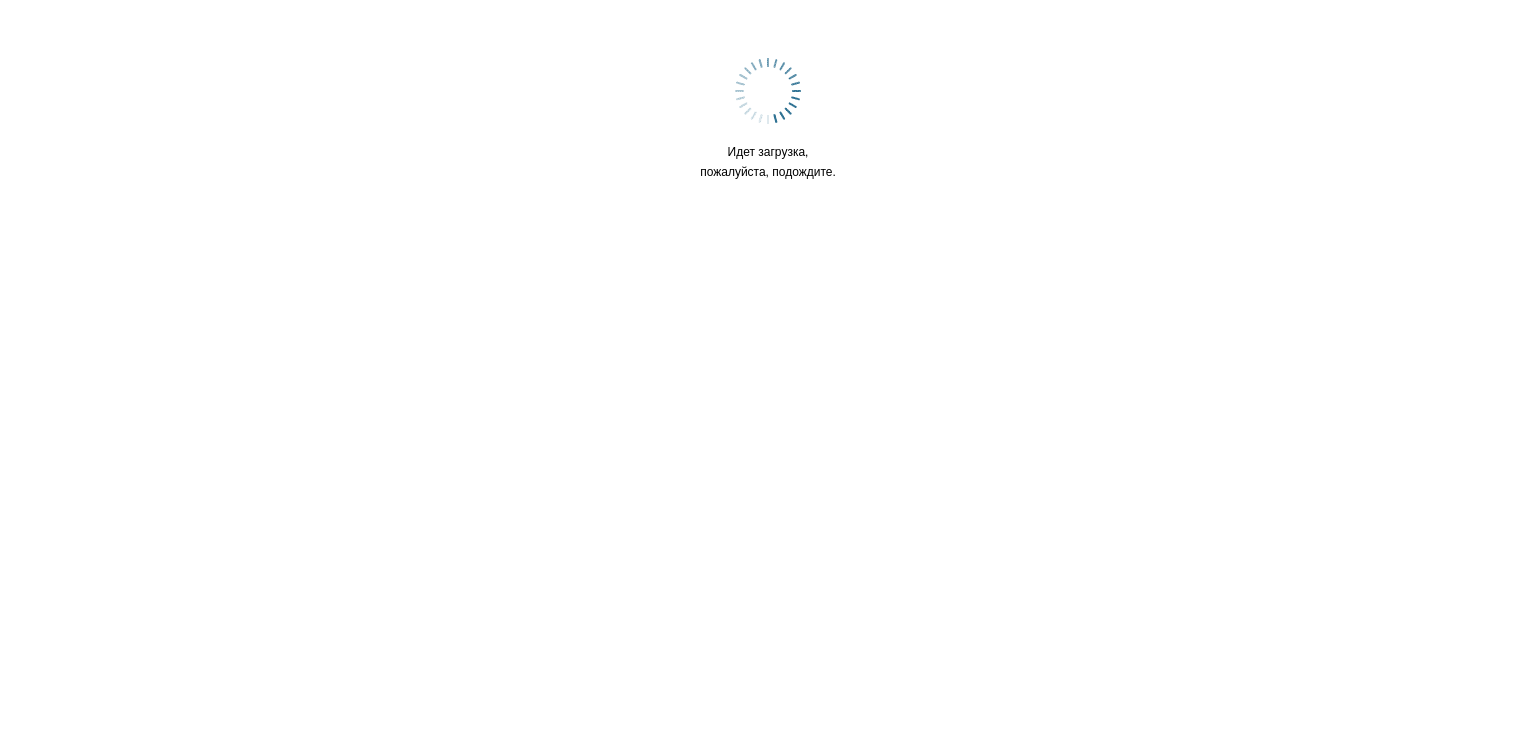 scroll, scrollTop: 0, scrollLeft: 0, axis: both 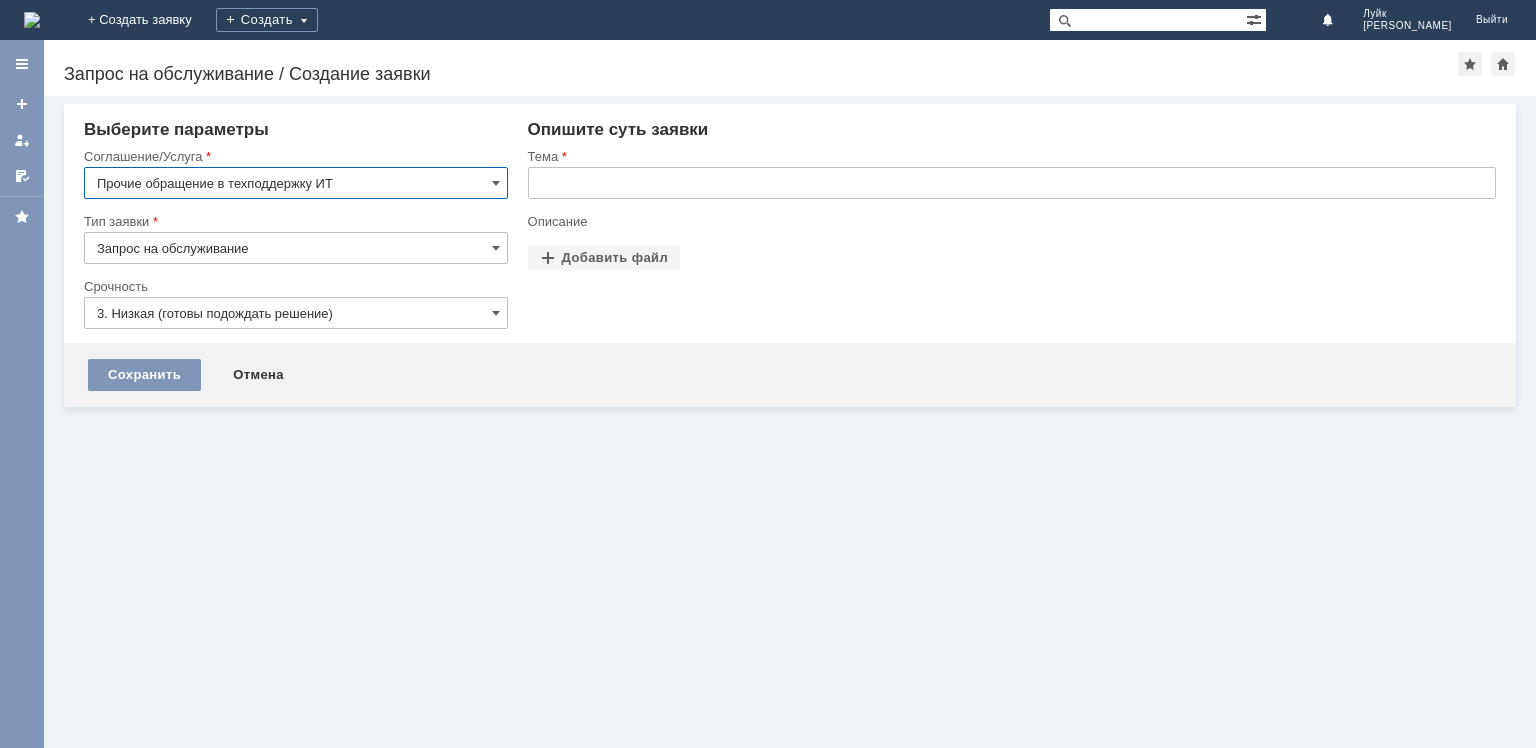 click at bounding box center (1012, 183) 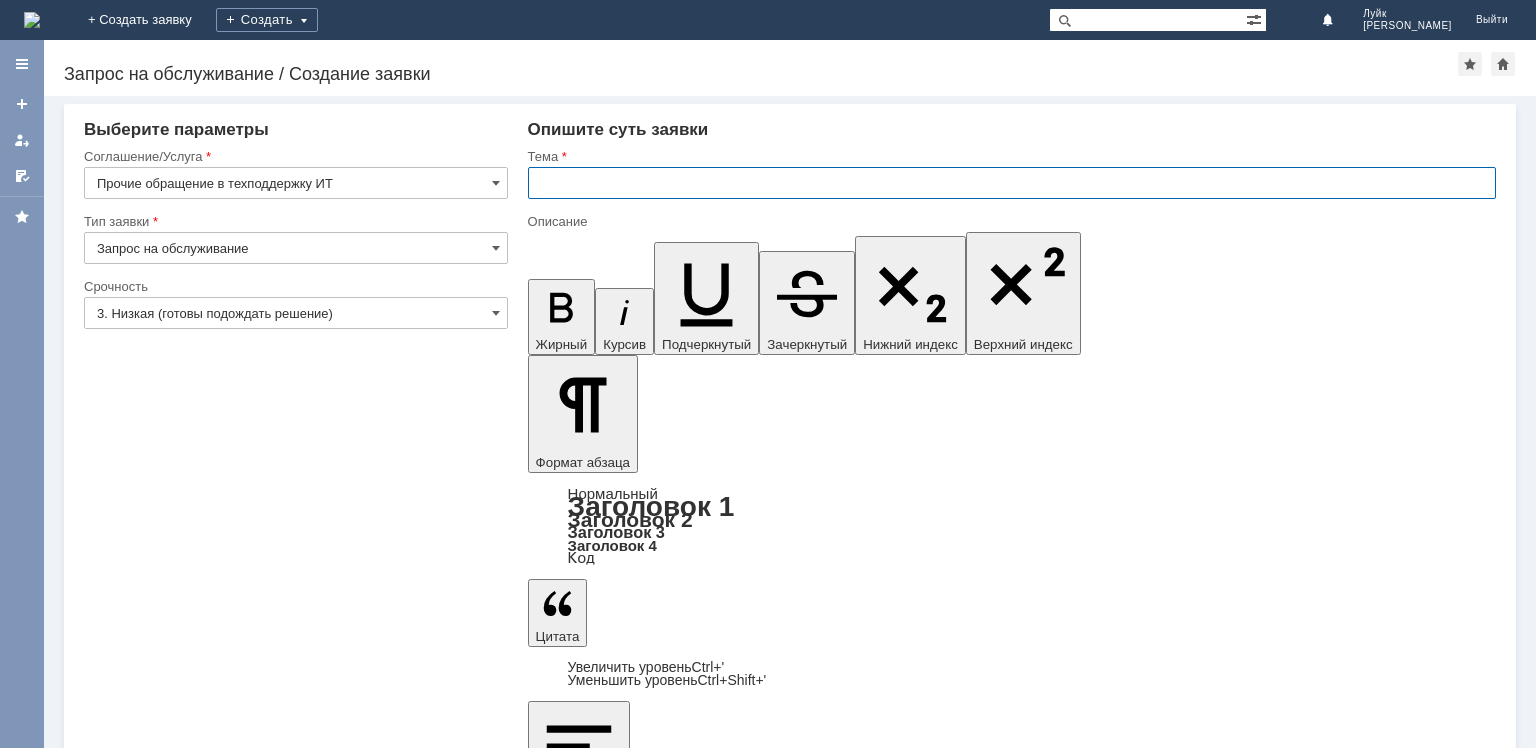 scroll, scrollTop: 0, scrollLeft: 0, axis: both 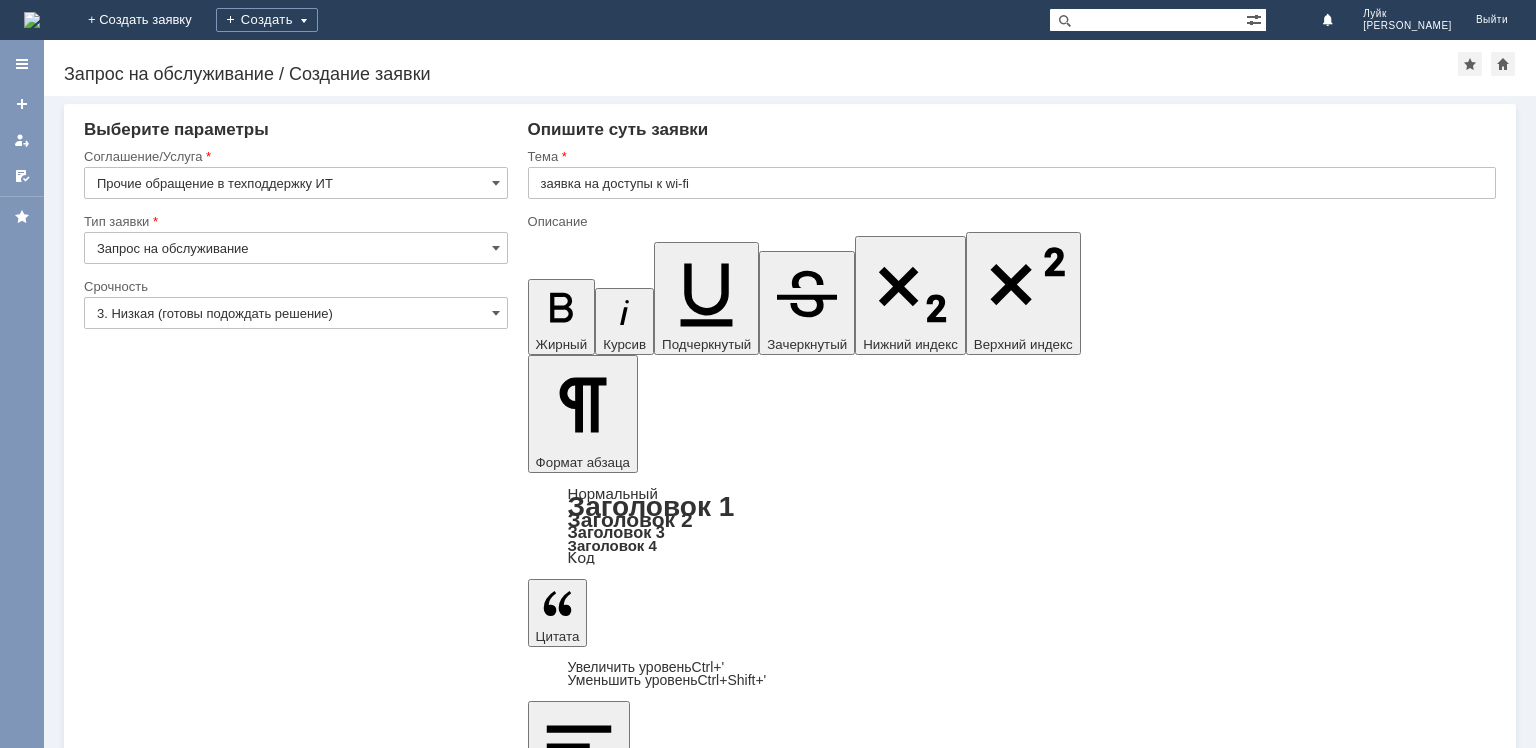 click on "заявка на доступы к wi-fi" at bounding box center (1012, 183) 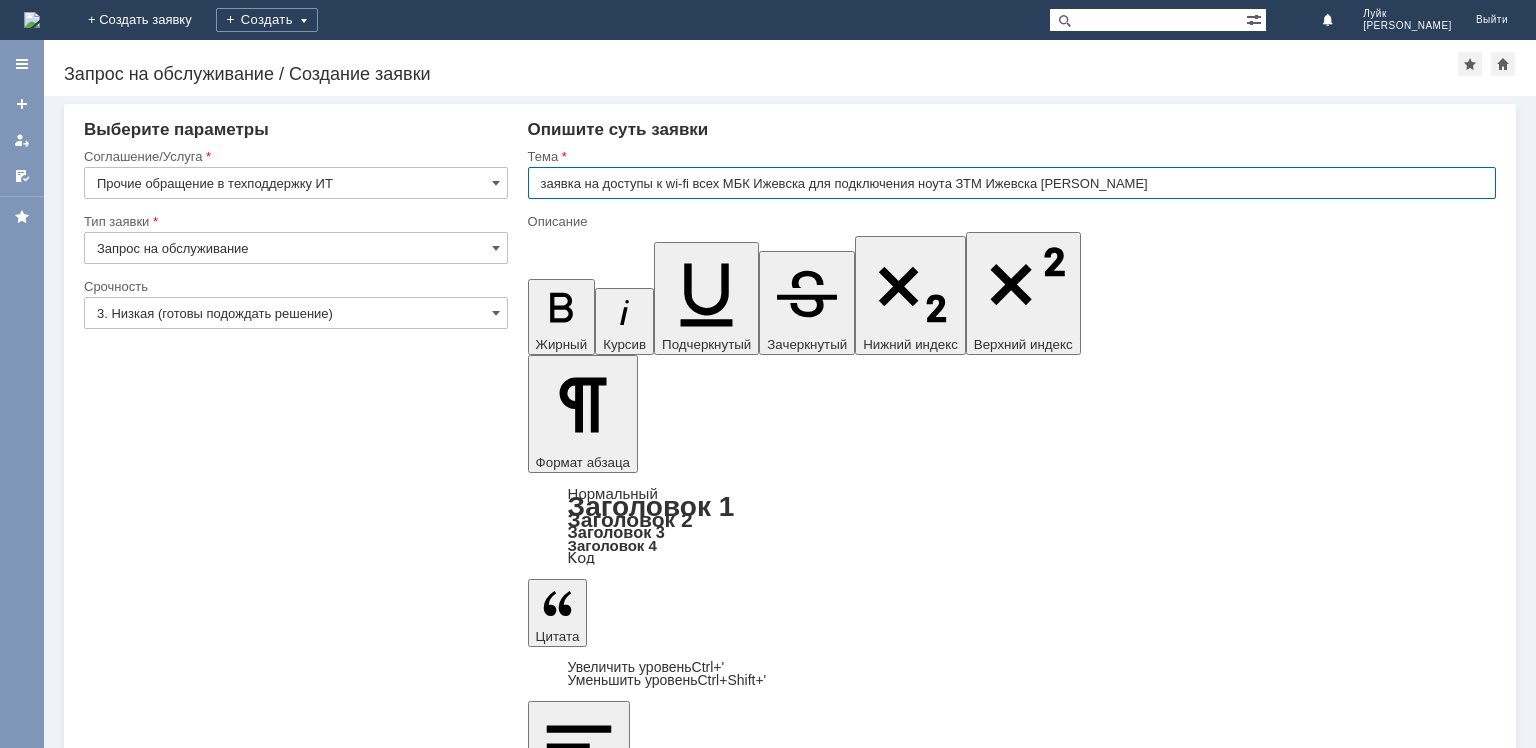 type on "заявка на доступы к wi-fi всех МБК Ижевска для подключения ноута ЗТМ Ижевска [PERSON_NAME]" 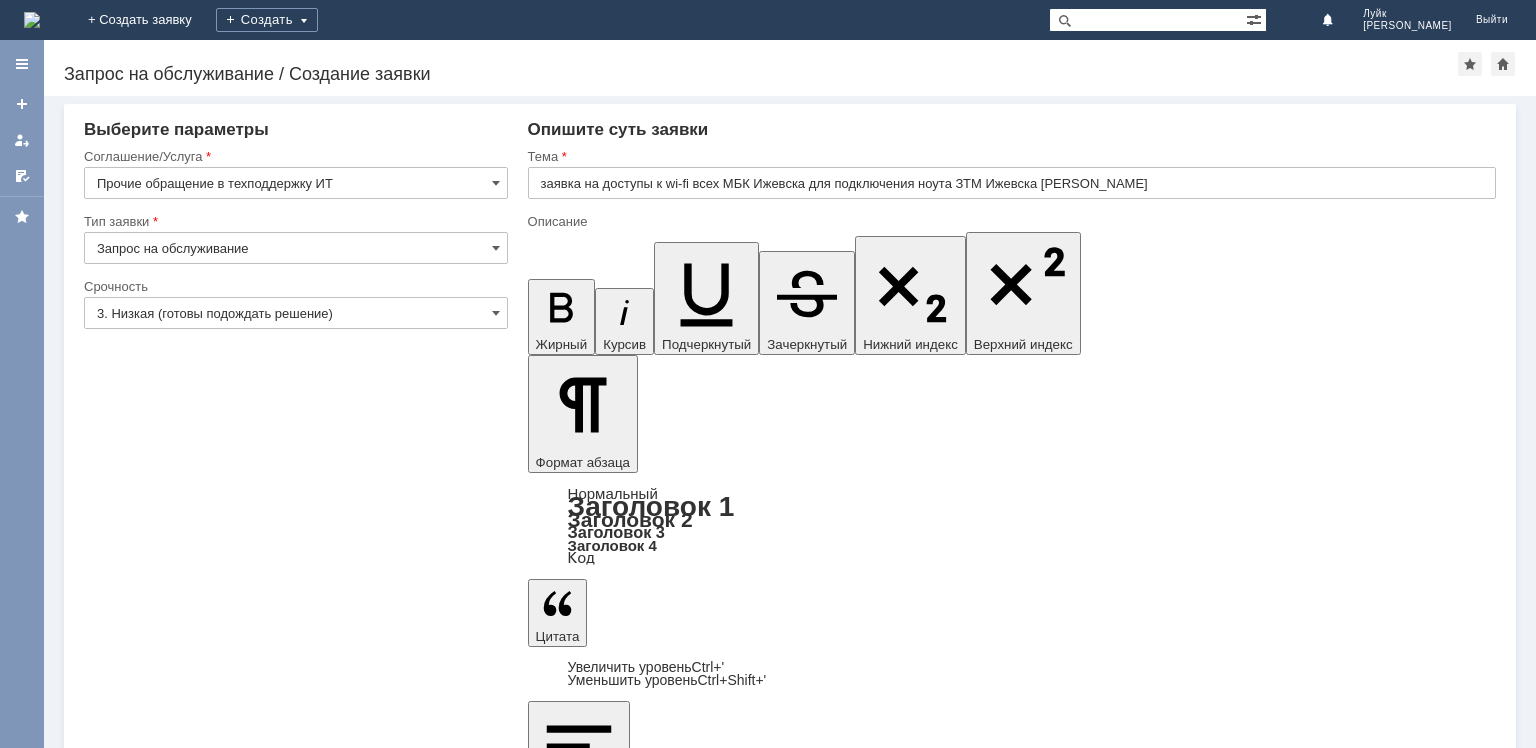 type 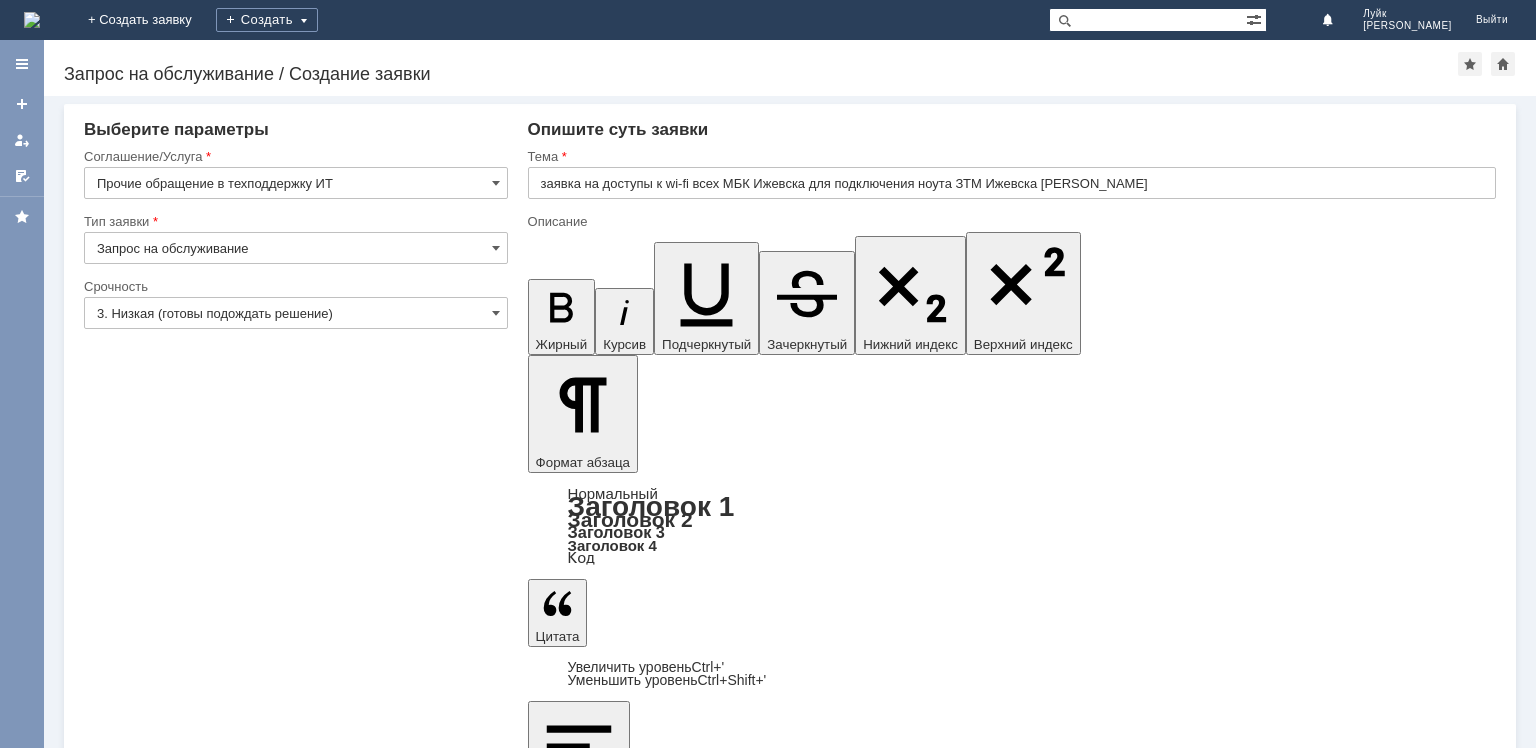 click on "Пришлите, пож-та," at bounding box center [690, 5959] 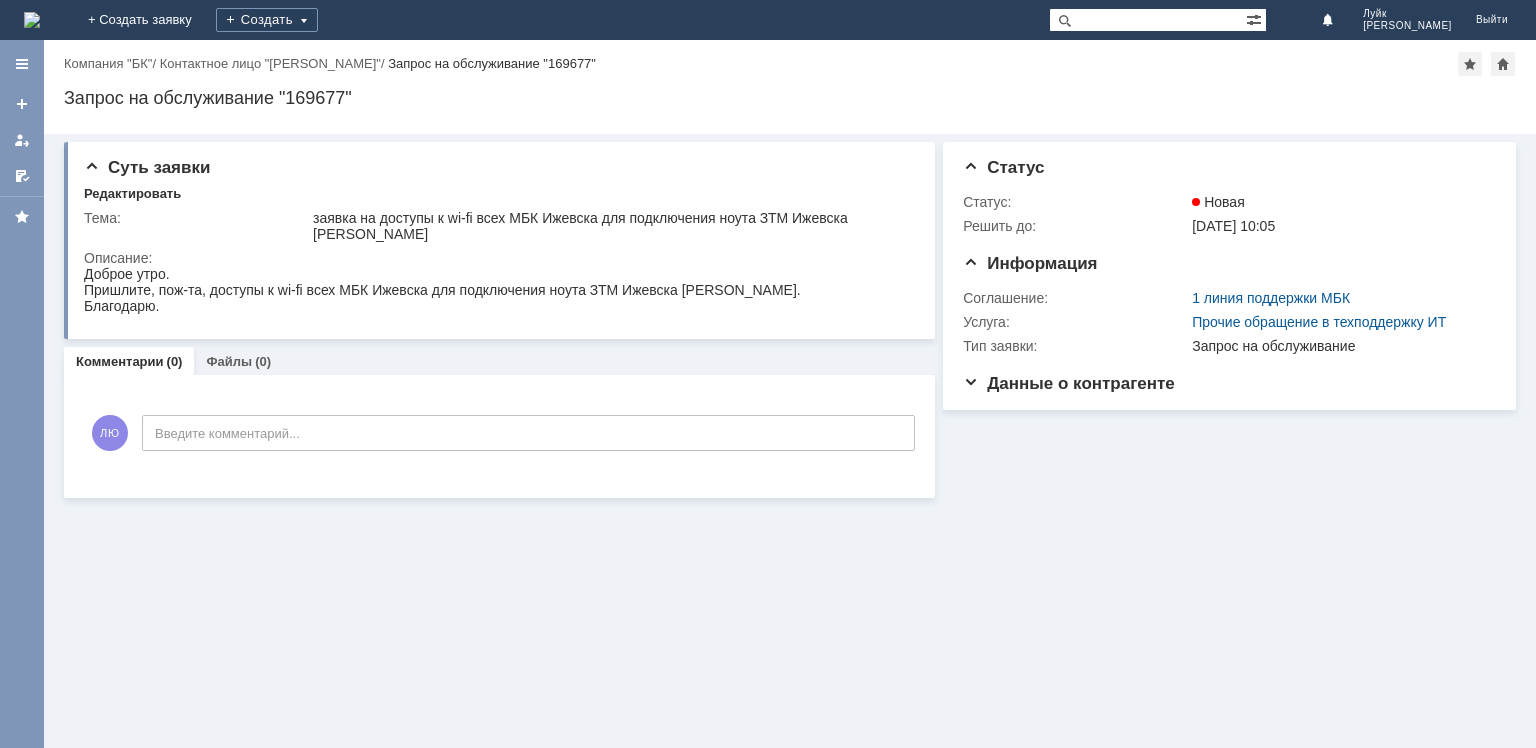scroll, scrollTop: 0, scrollLeft: 0, axis: both 